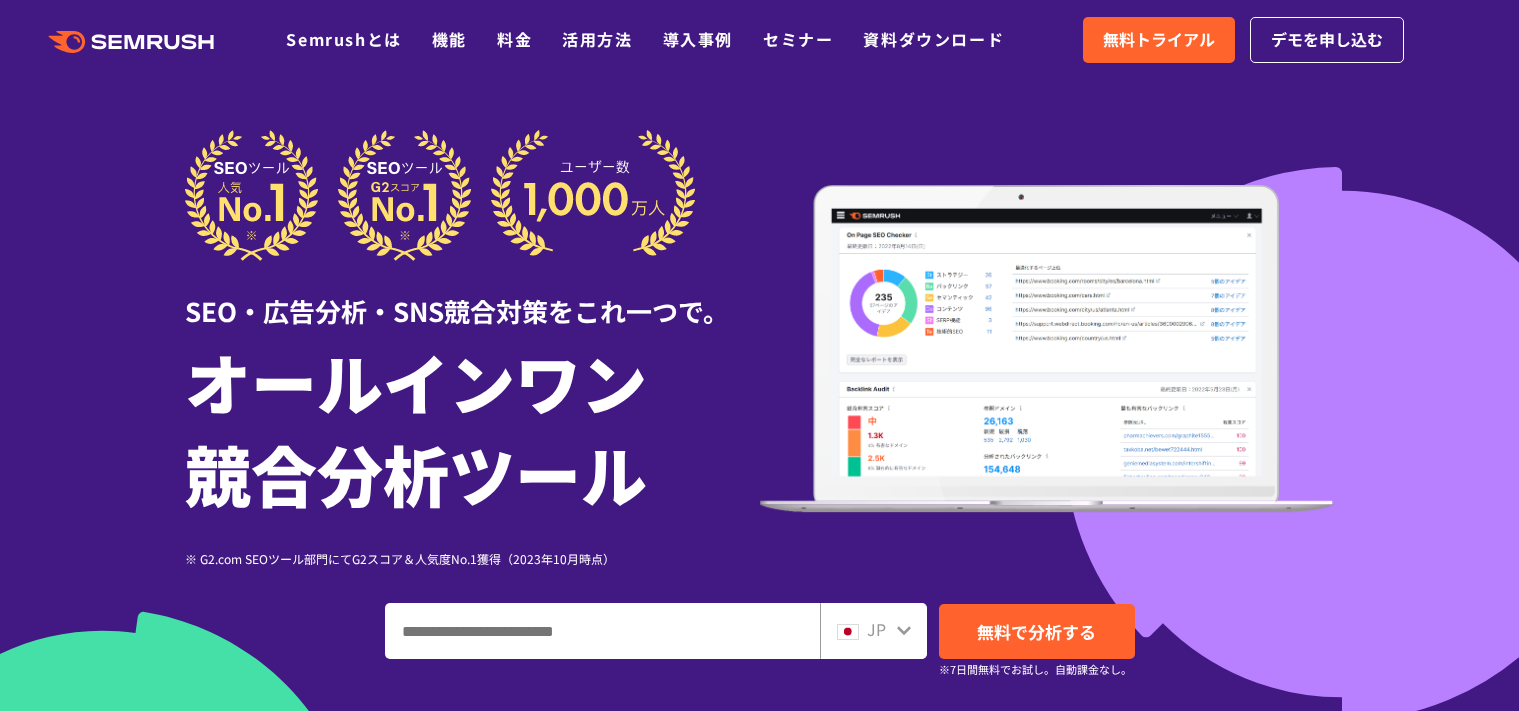 scroll, scrollTop: 0, scrollLeft: 0, axis: both 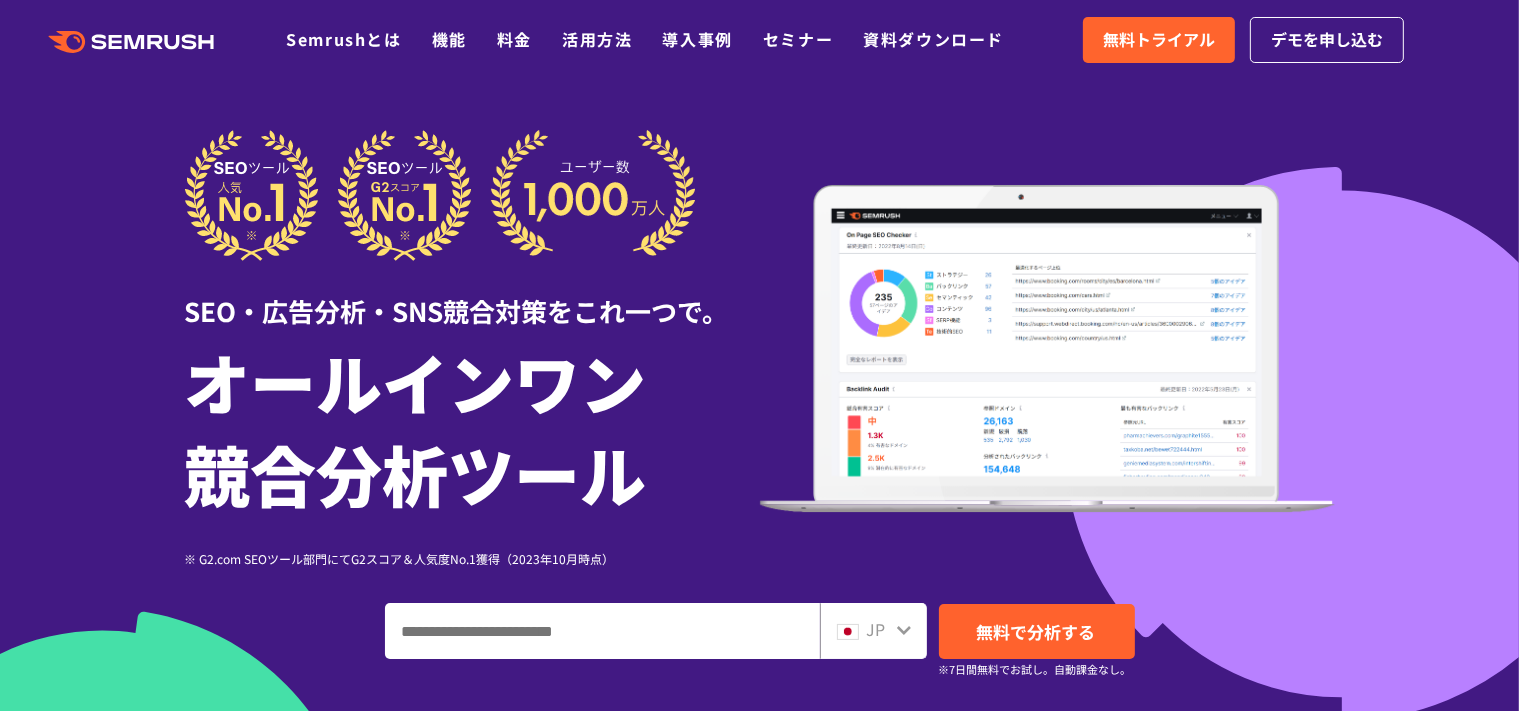 click on ".cls {fill: #FF642D;}" 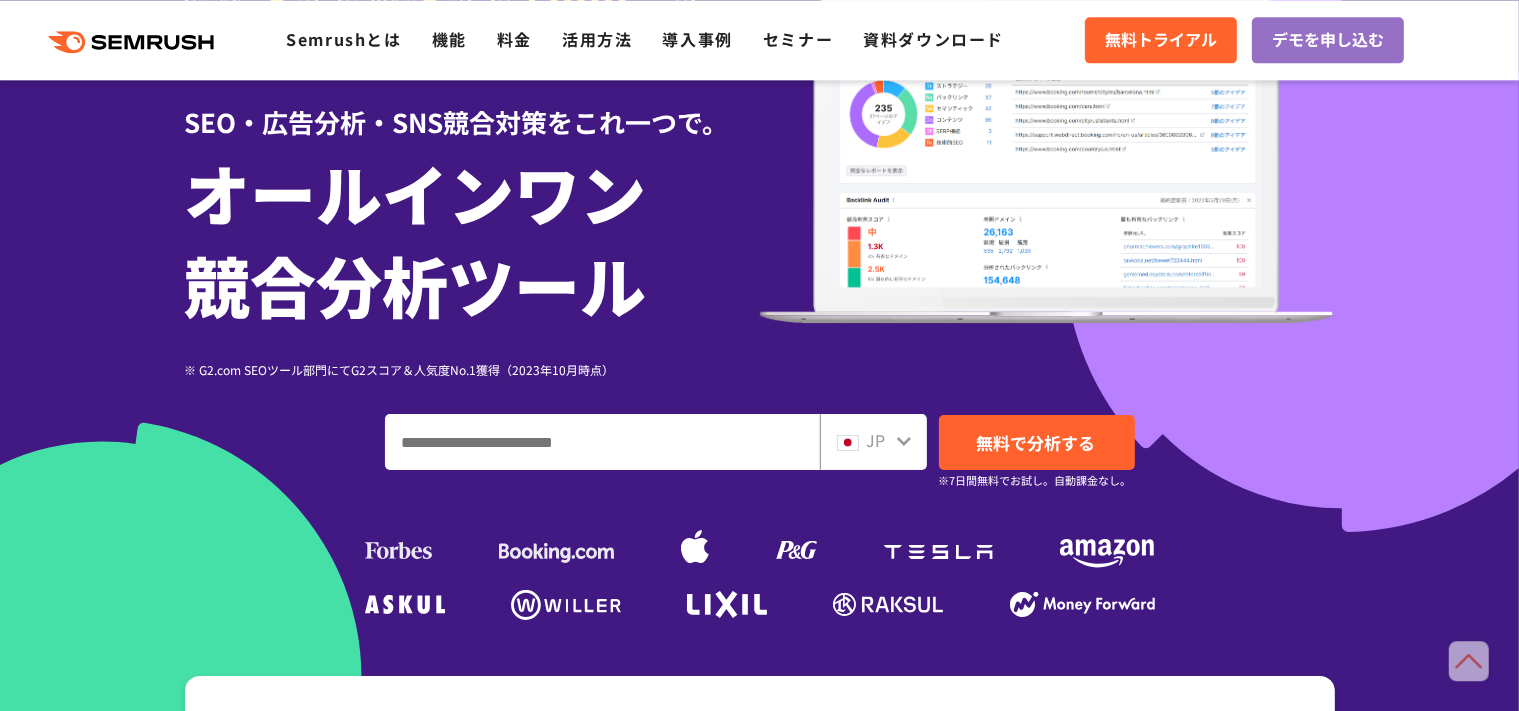 scroll, scrollTop: 0, scrollLeft: 0, axis: both 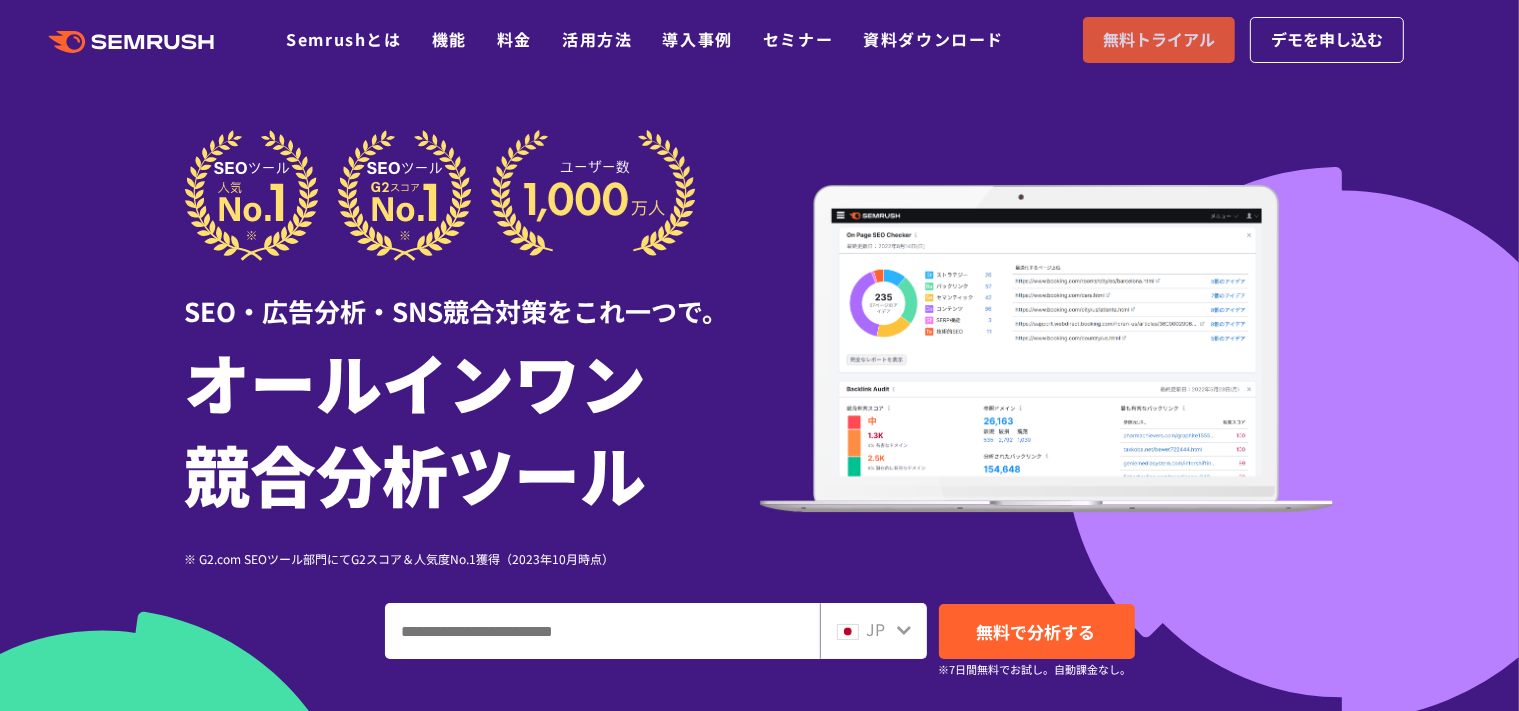 click on "無料トライアル" at bounding box center (1159, 40) 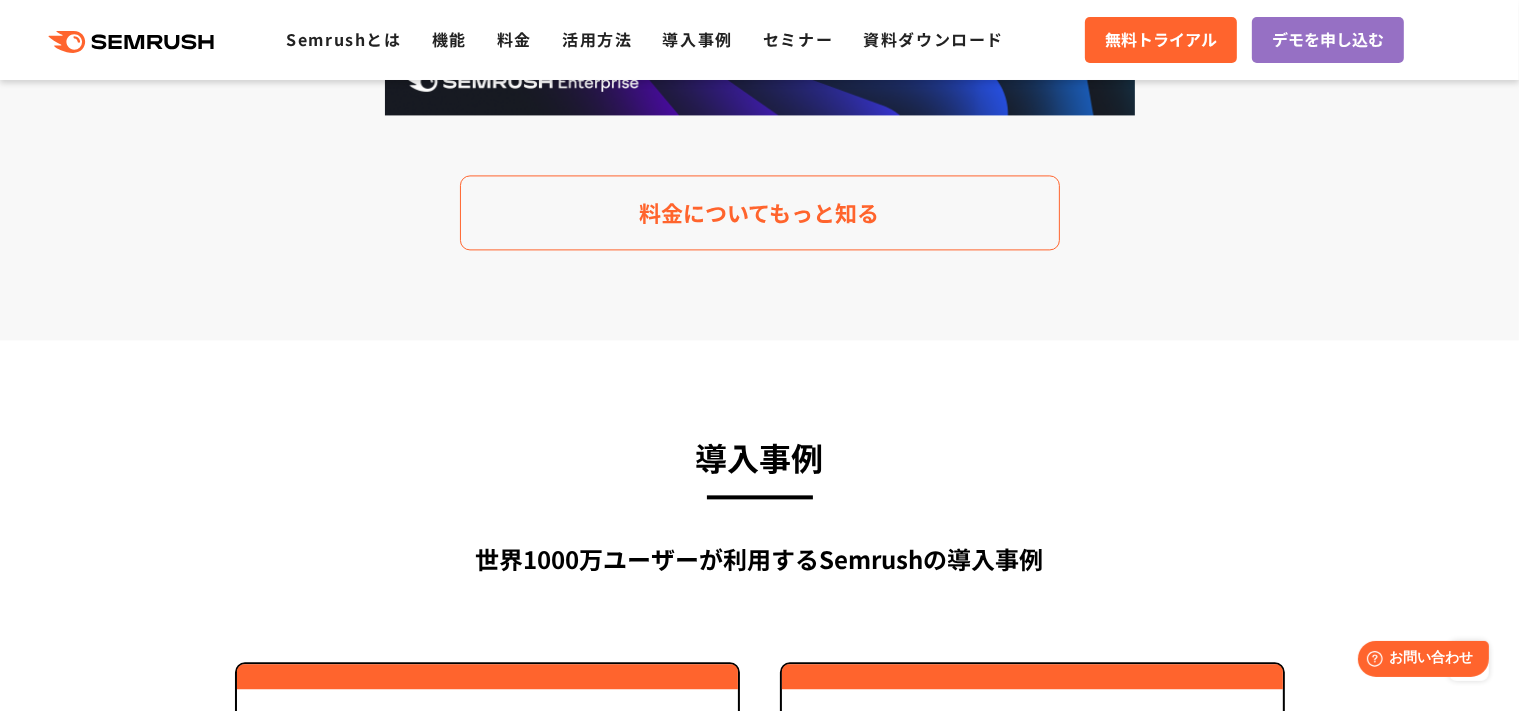 scroll, scrollTop: 3600, scrollLeft: 0, axis: vertical 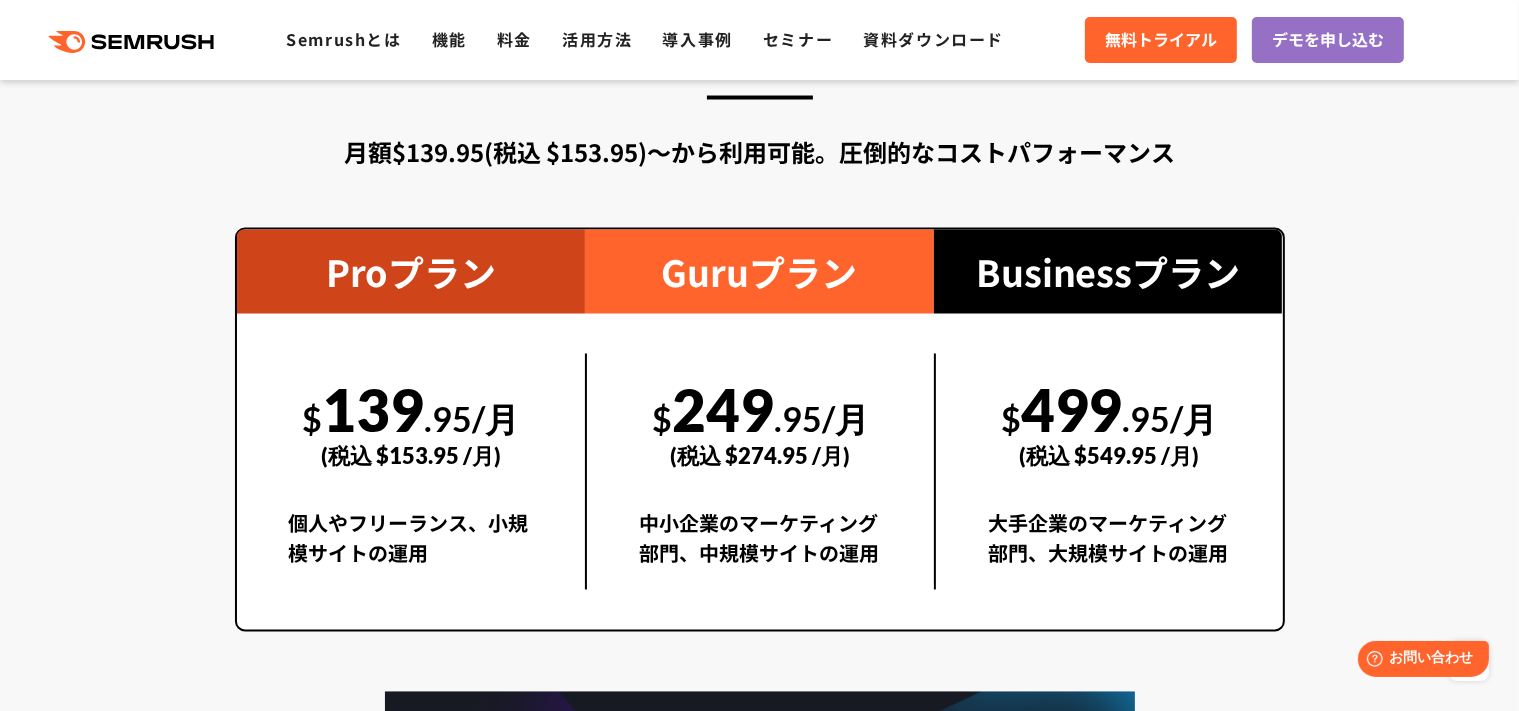 click on "料金プラン
月額$139.95(税込 $153.95)〜から利用可能。圧倒的なコストパフォーマンス
Proプラン
$  139 .95/月
(税込 $153.95 /月)
個人やフリーランス、小規模サイトの運用
Guruプラン
$  249 .95/月
(税込 $274.95 /月)
中小企業のマーケティング部門、中規模サイトの運用
$  499 .95/月" at bounding box center (759, 500) 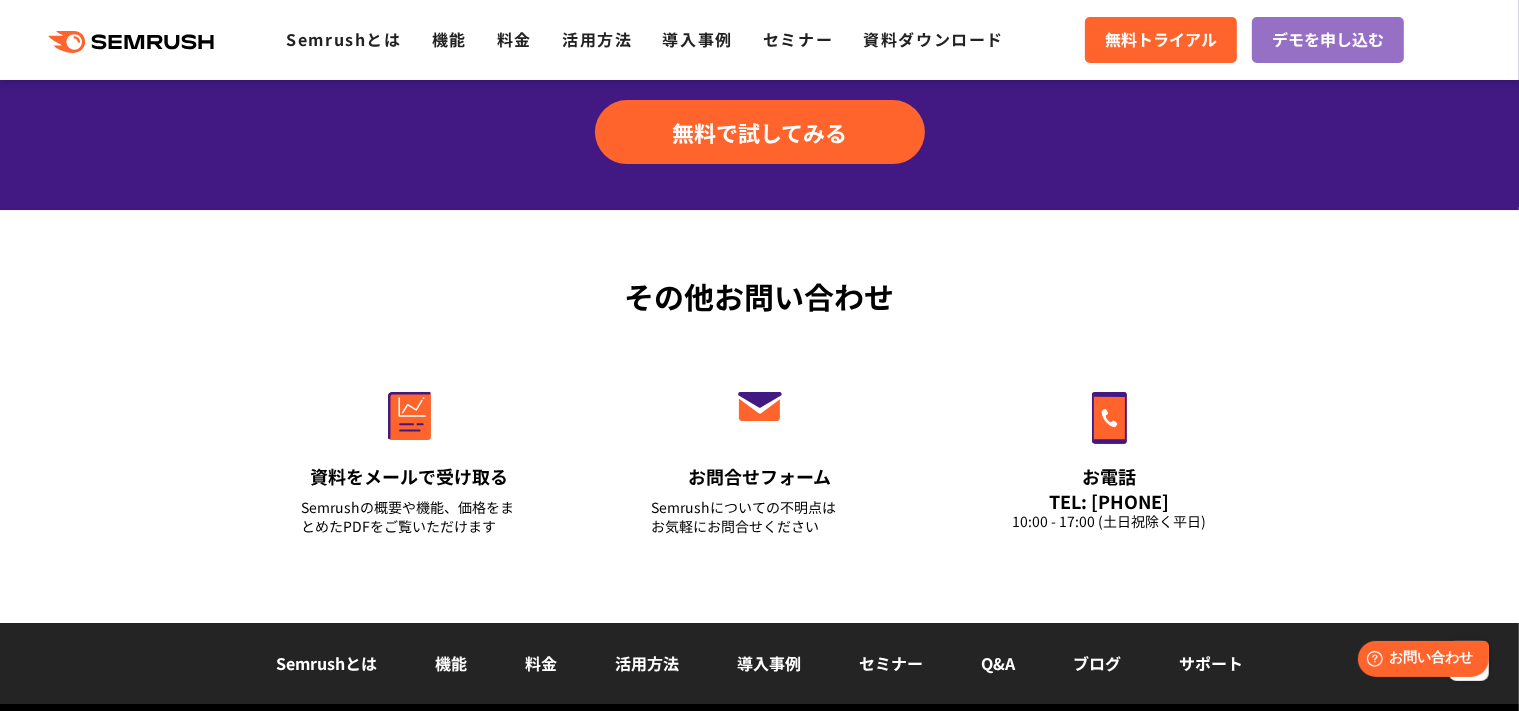scroll, scrollTop: 7195, scrollLeft: 0, axis: vertical 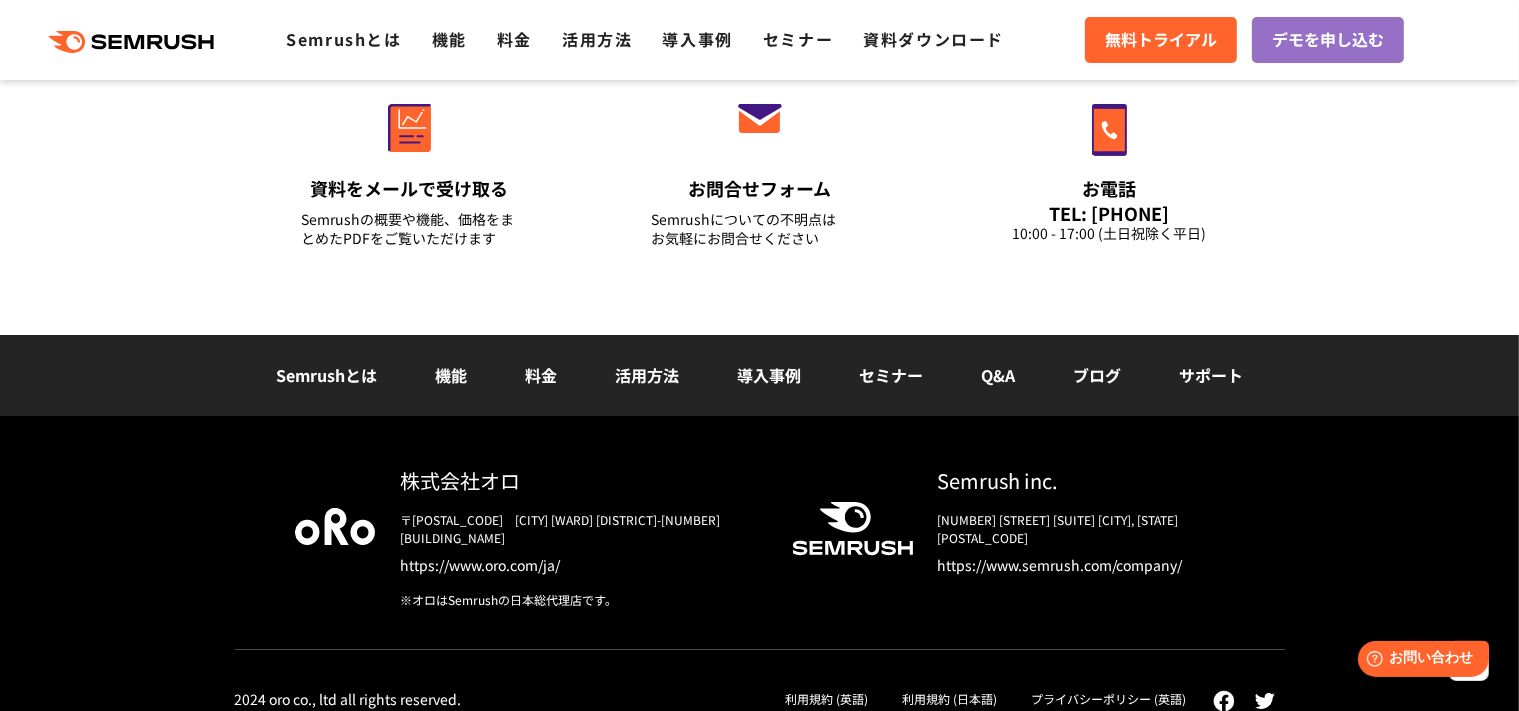 click at bounding box center [1265, 701] 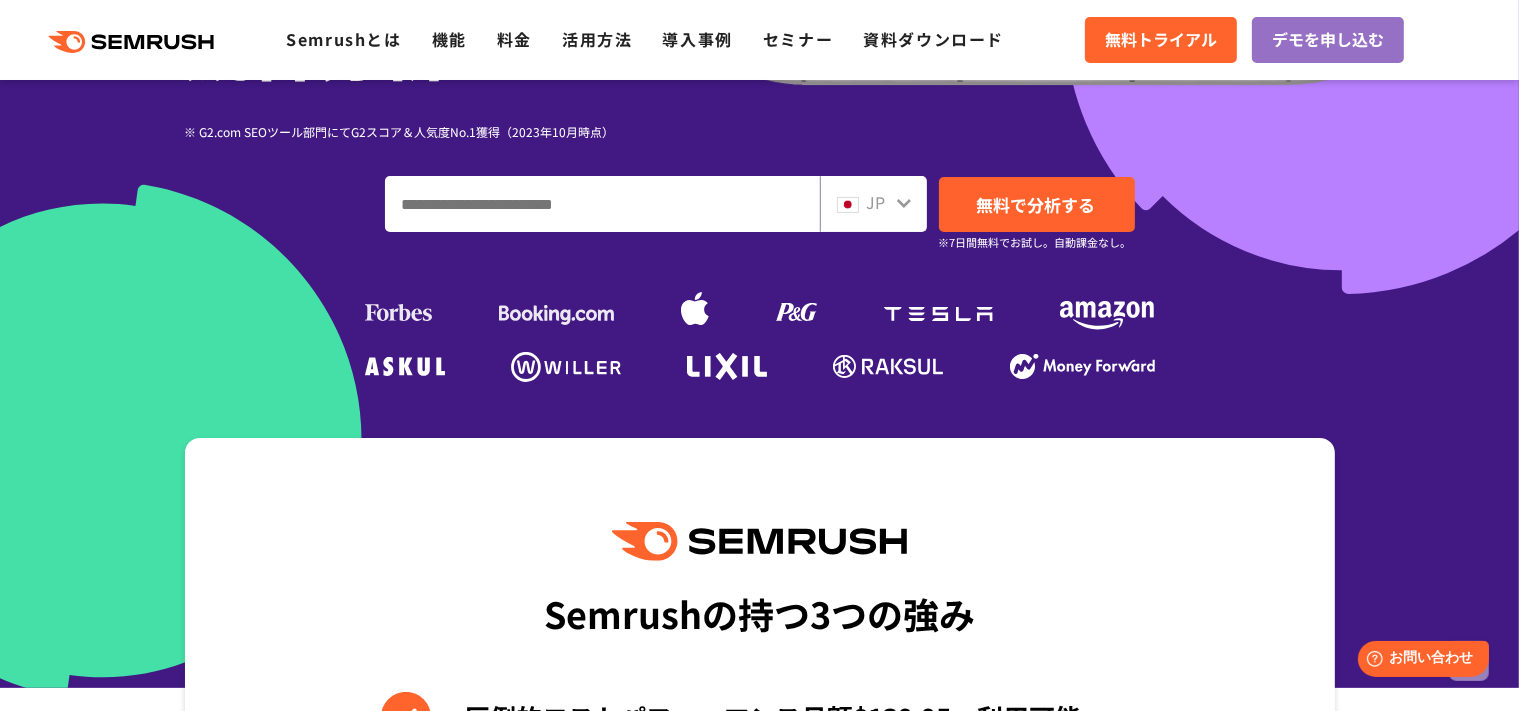 scroll, scrollTop: 0, scrollLeft: 0, axis: both 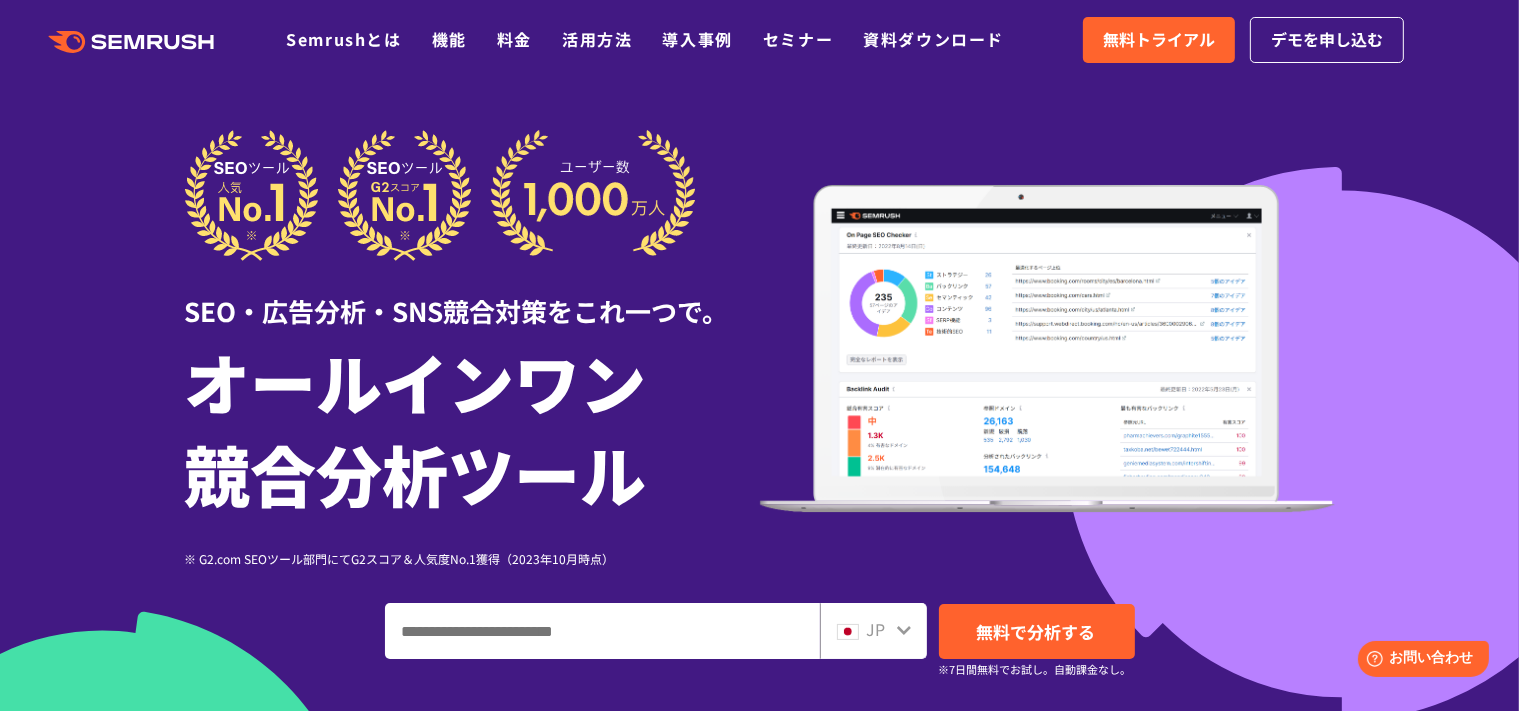 click on ".cls {fill: #FF642D;}" 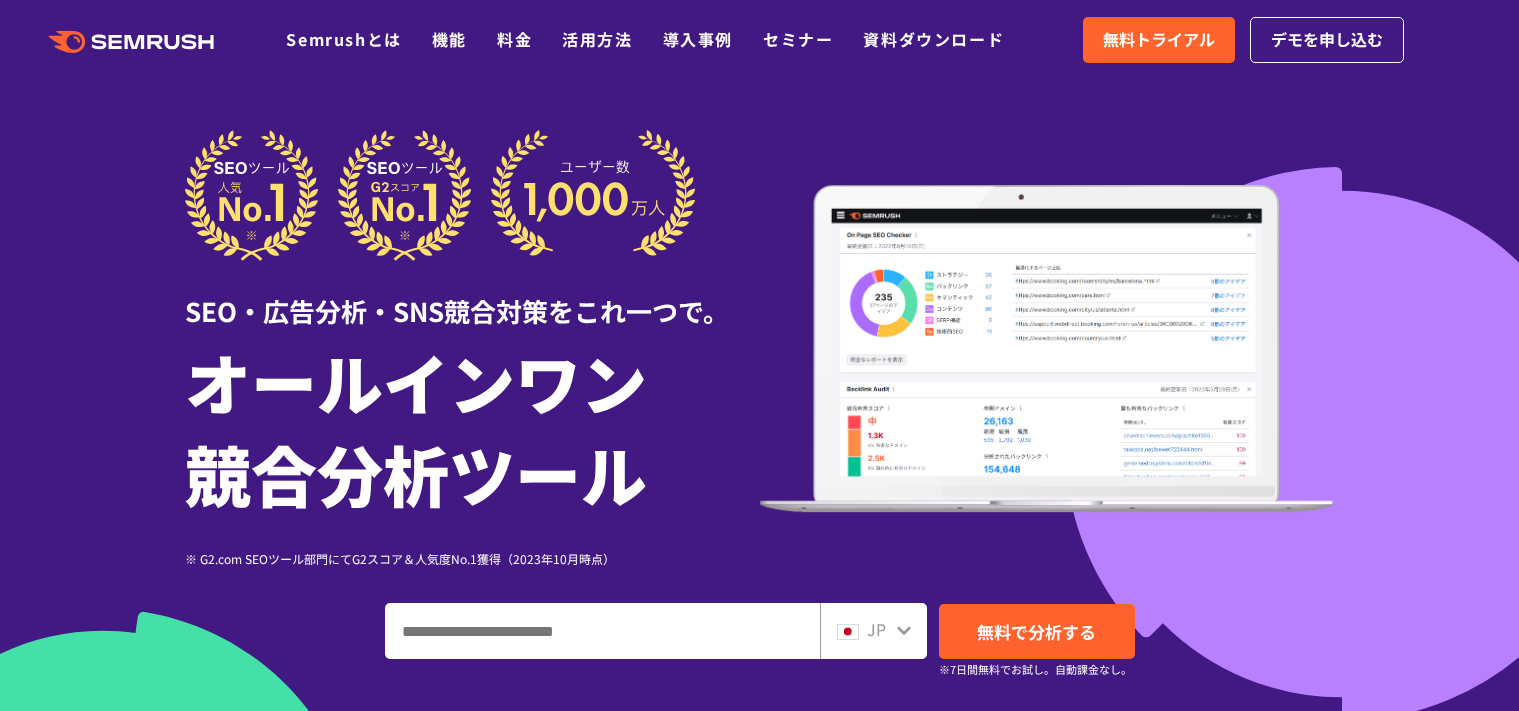 scroll, scrollTop: 0, scrollLeft: 0, axis: both 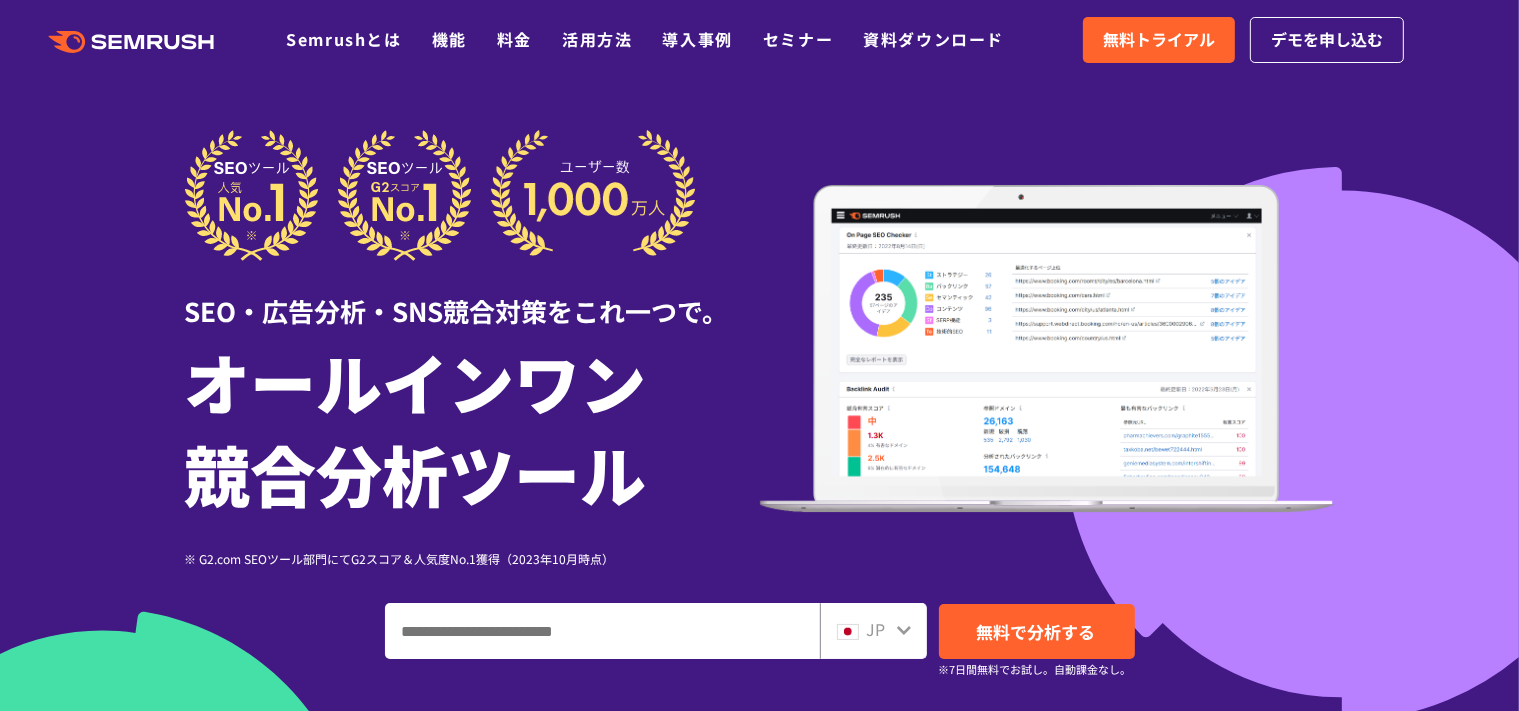 click at bounding box center [759, 557] 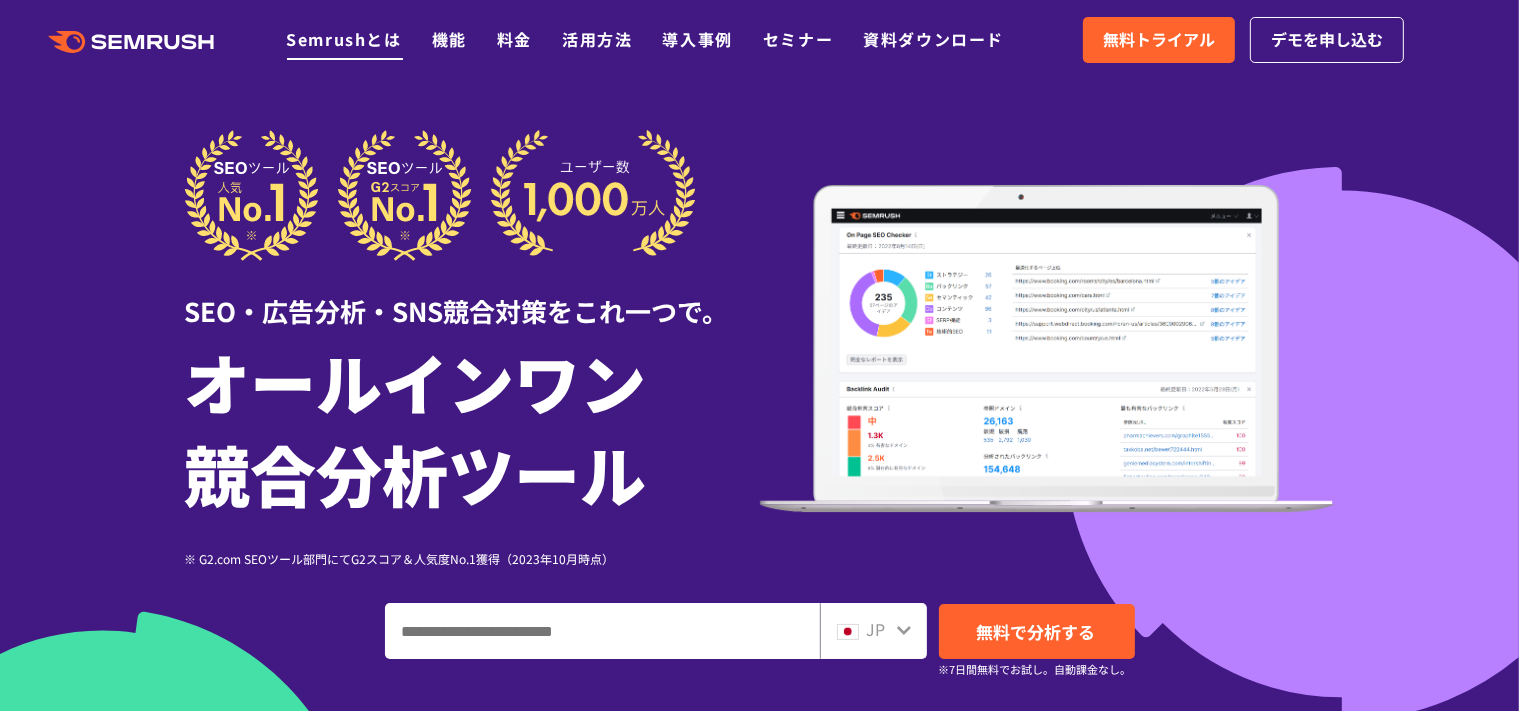 click on "Semrushとは" at bounding box center [343, 39] 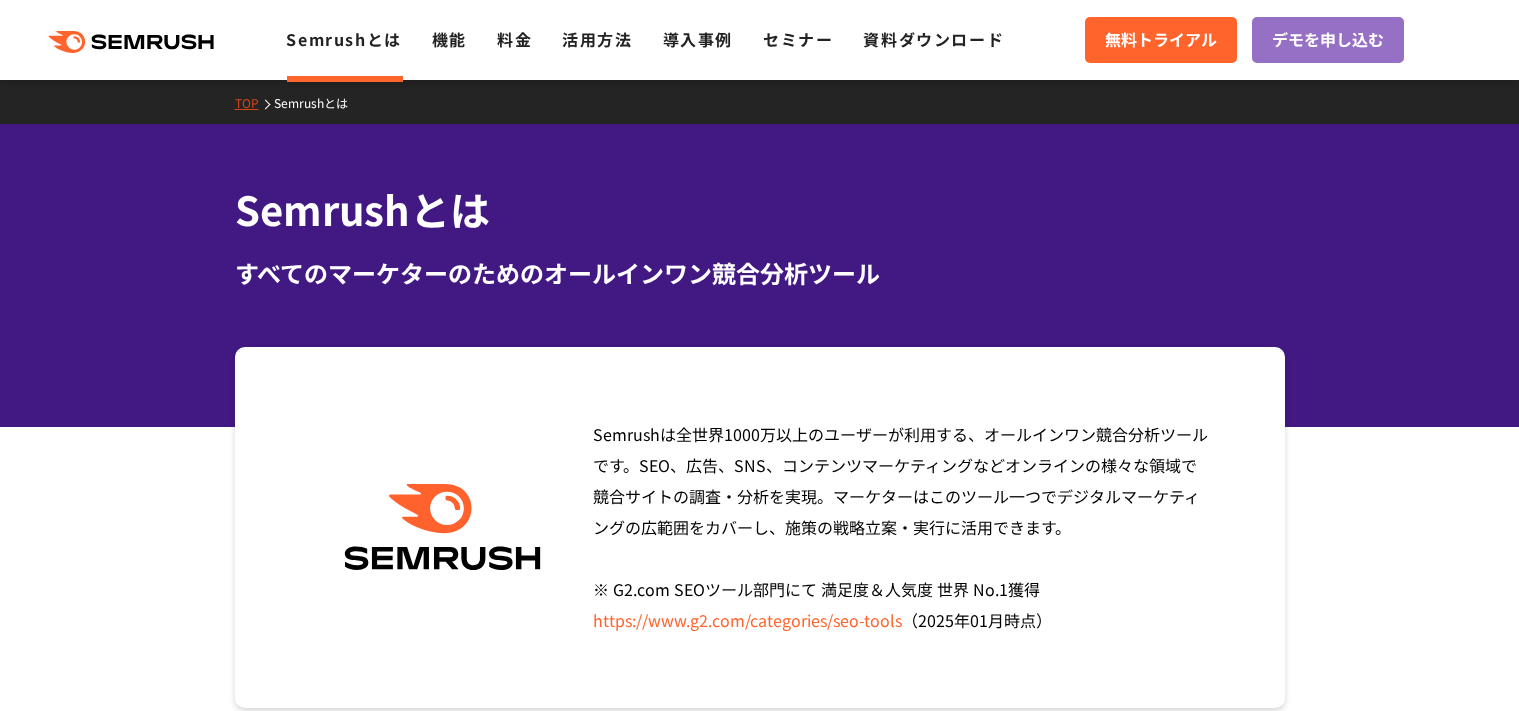 scroll, scrollTop: 432, scrollLeft: 0, axis: vertical 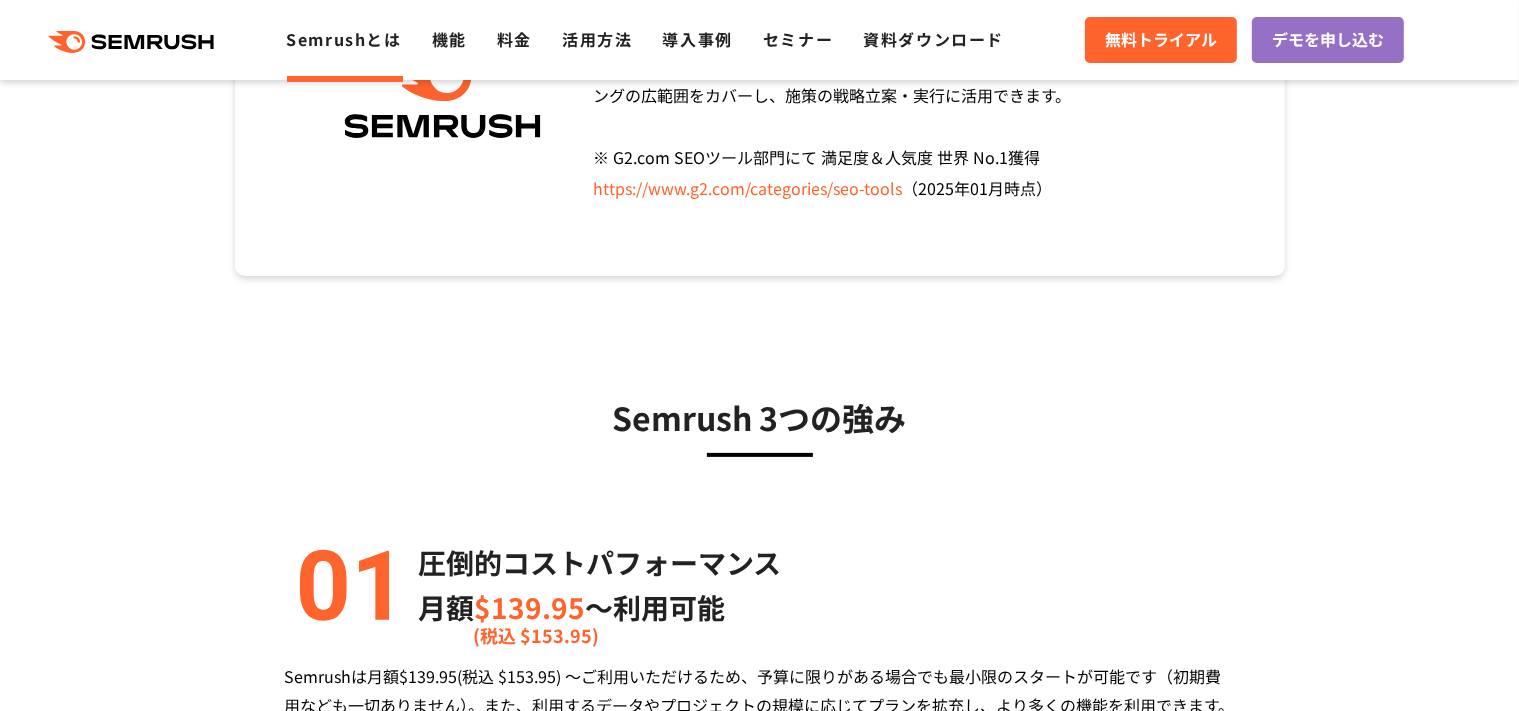 click on "https://www.g2.com/categories/seo-tools" at bounding box center (747, 188) 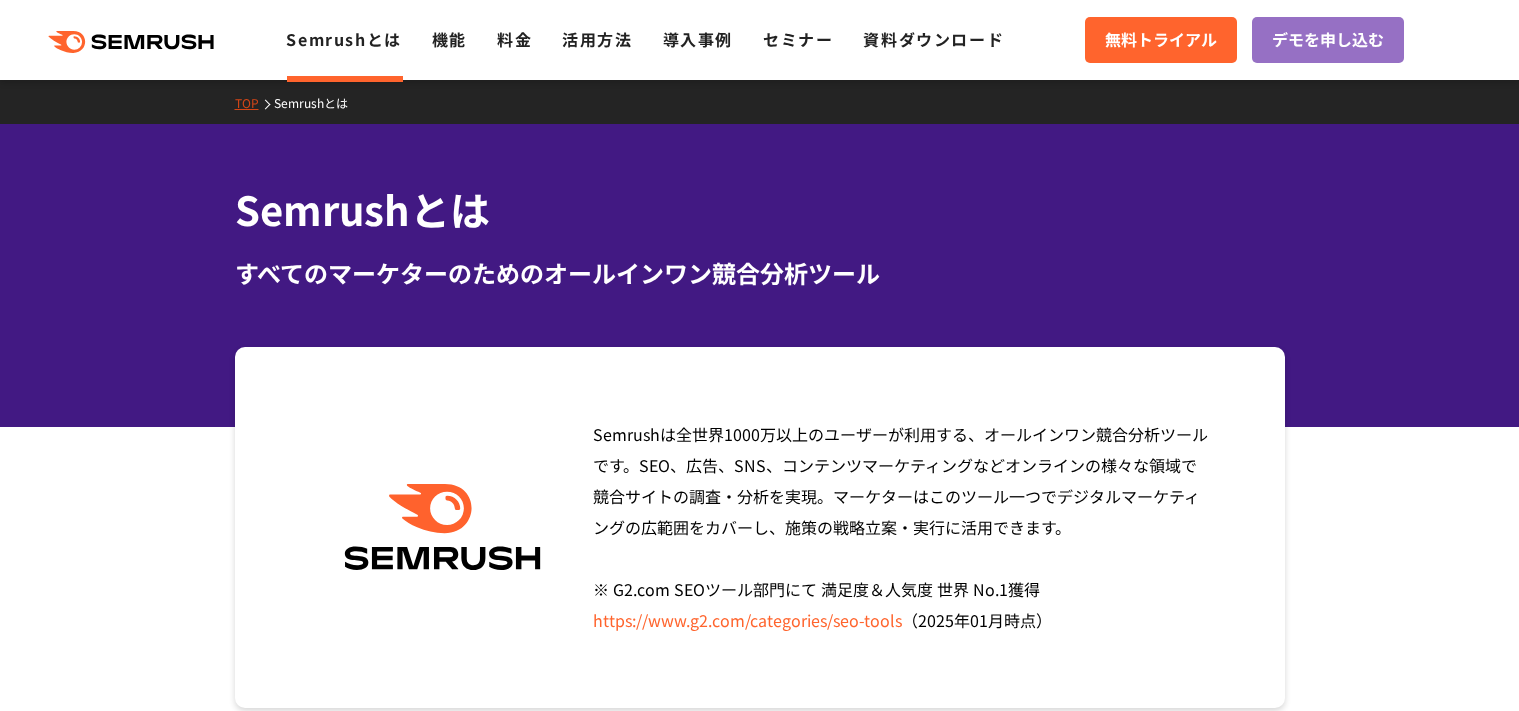 scroll, scrollTop: 0, scrollLeft: 0, axis: both 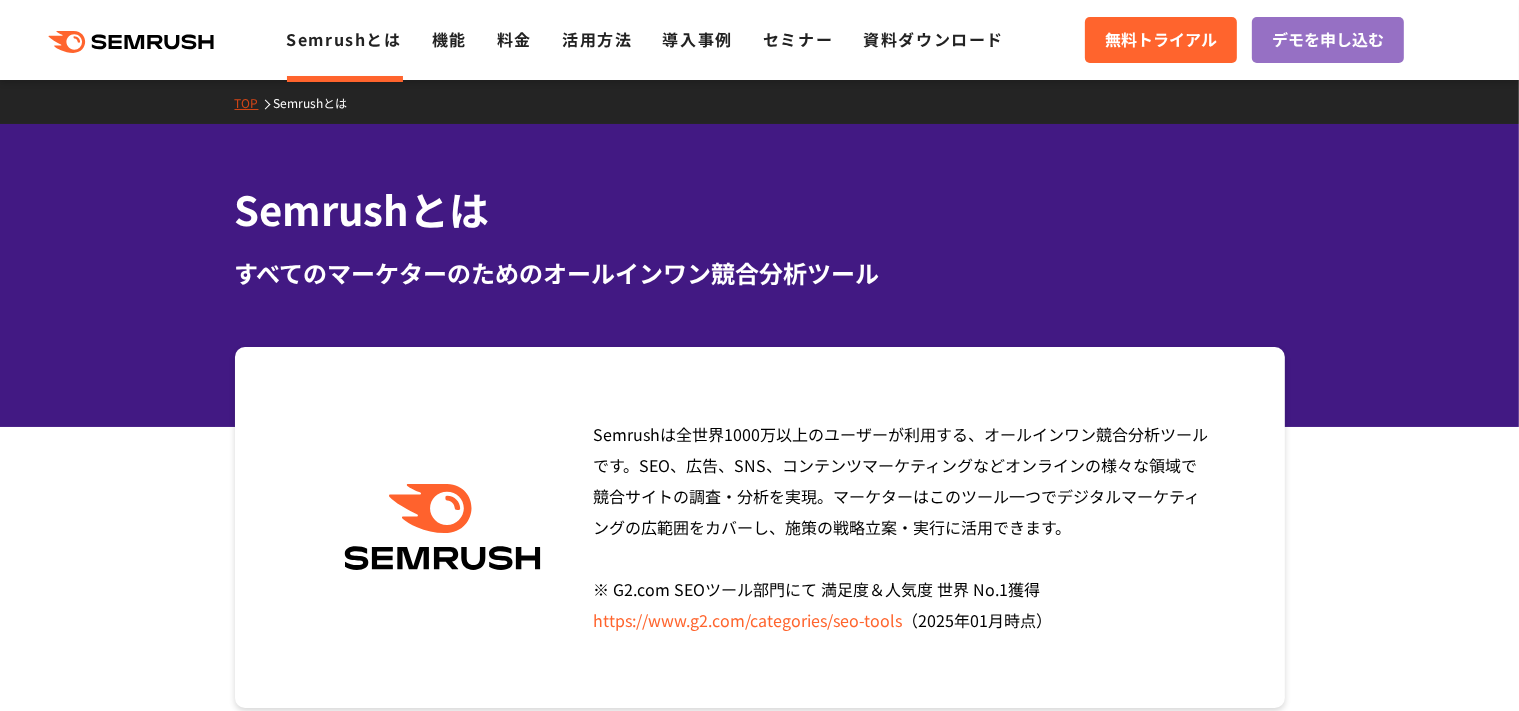 click on ".cls {fill: #FF642D;} .cls {fill: #FF642D;}
Semrushとは
機能
料金
活用方法
導入事例
セミナー
資料ダウンロード
無料トライアル
デモを申し込む" at bounding box center [759, 40] 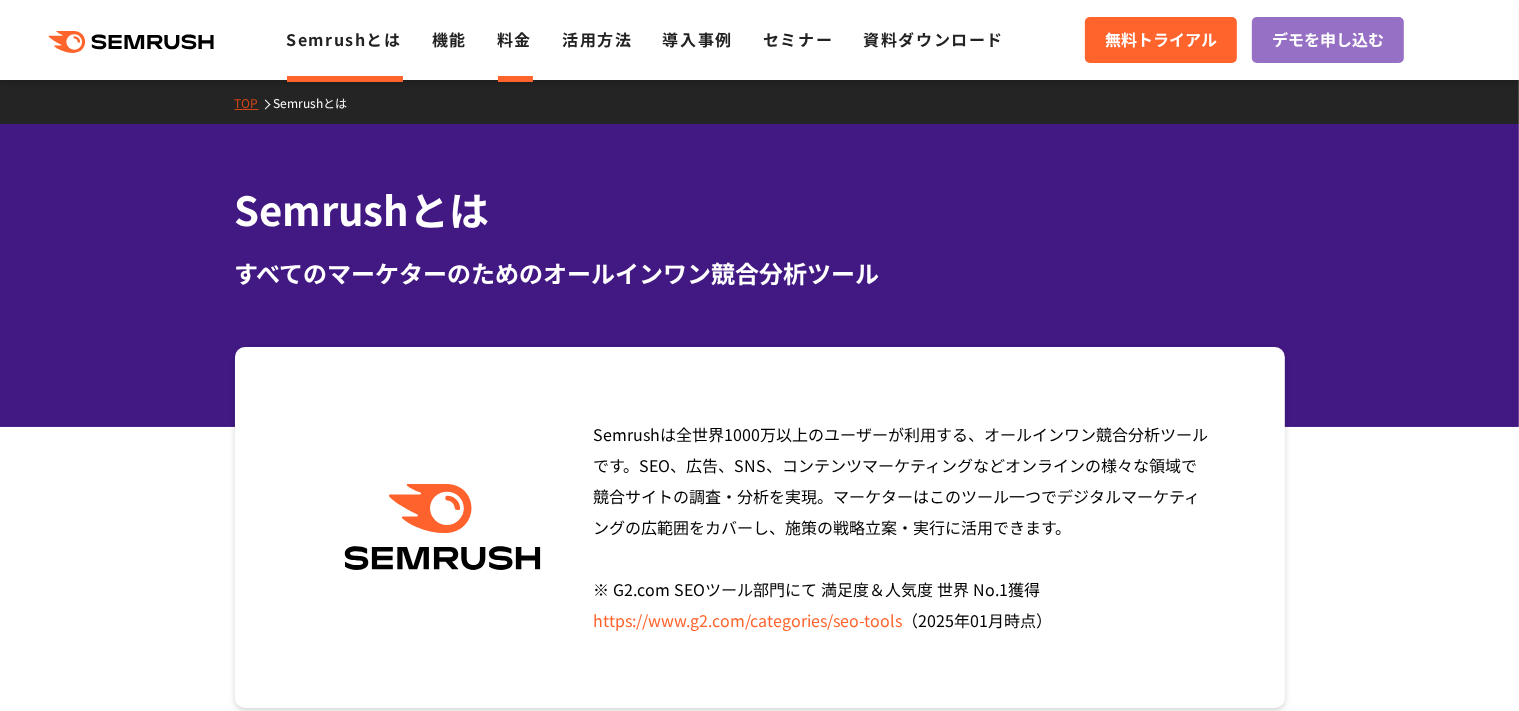 click on "料金" at bounding box center (514, 39) 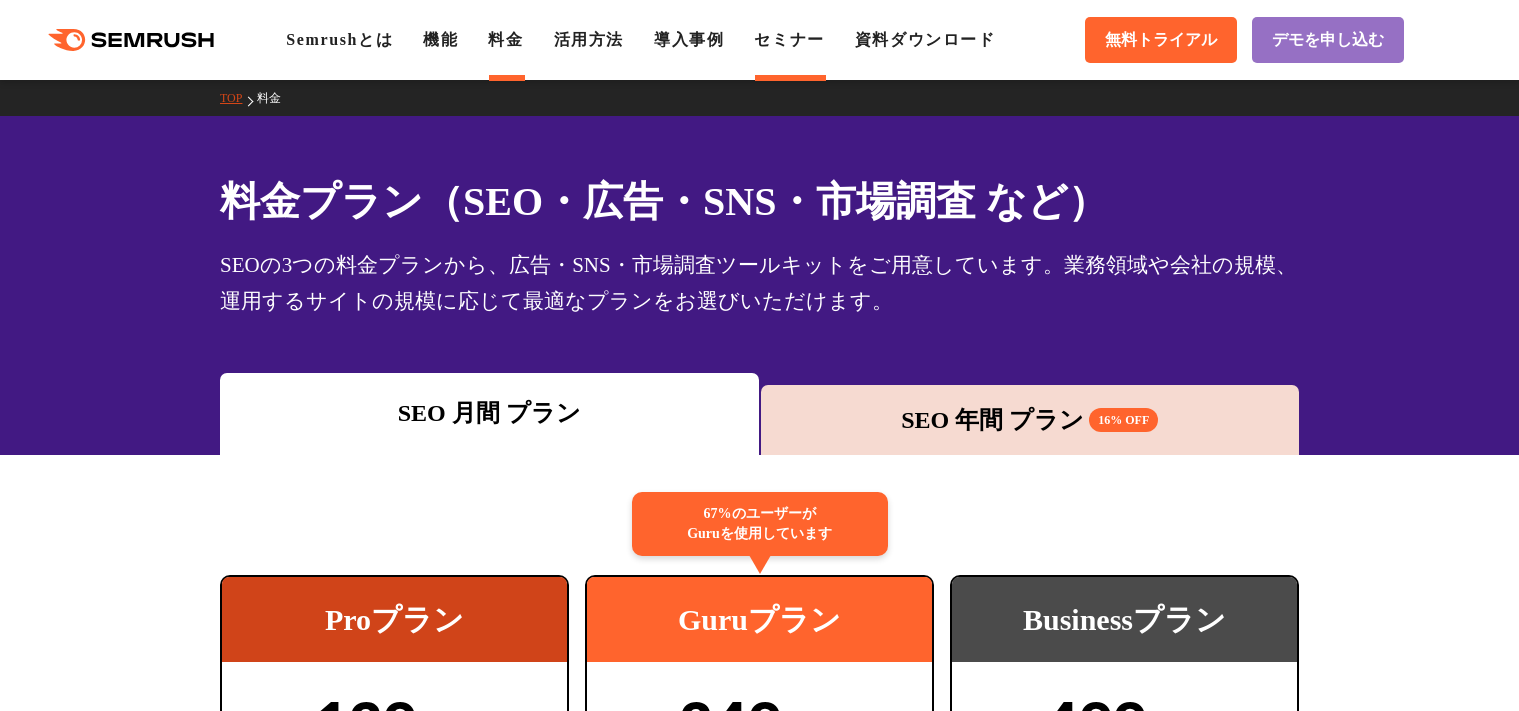 scroll, scrollTop: 0, scrollLeft: 0, axis: both 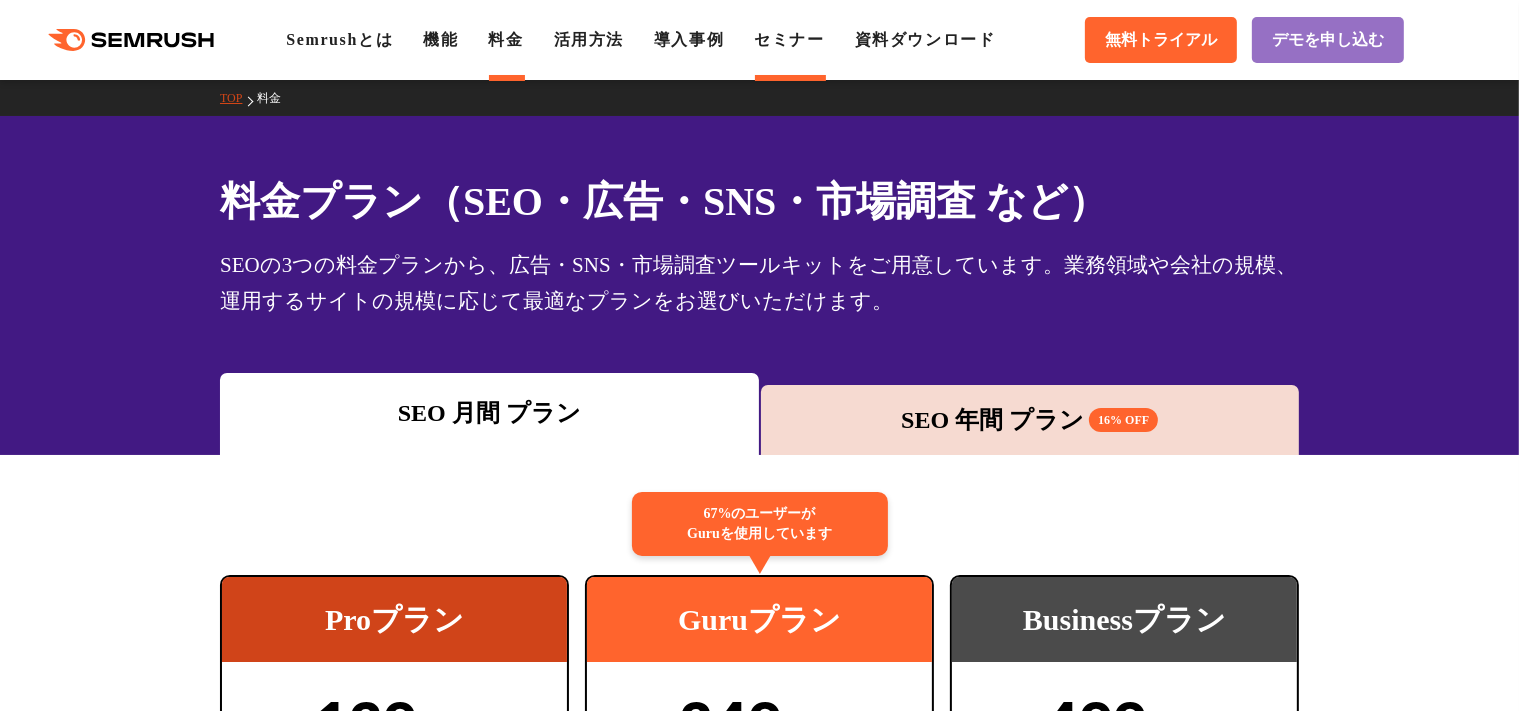 click on "セミナー" at bounding box center (789, 39) 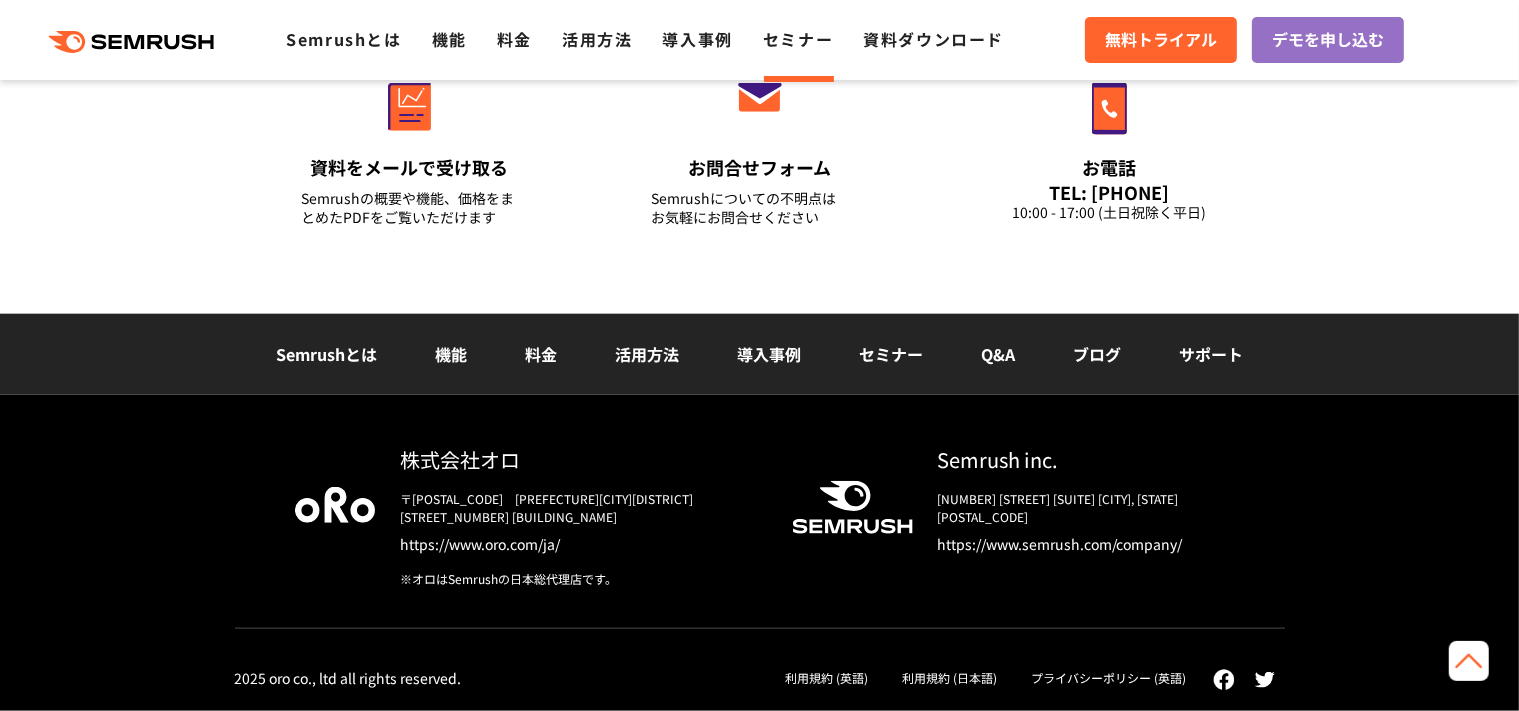 scroll, scrollTop: 2322, scrollLeft: 0, axis: vertical 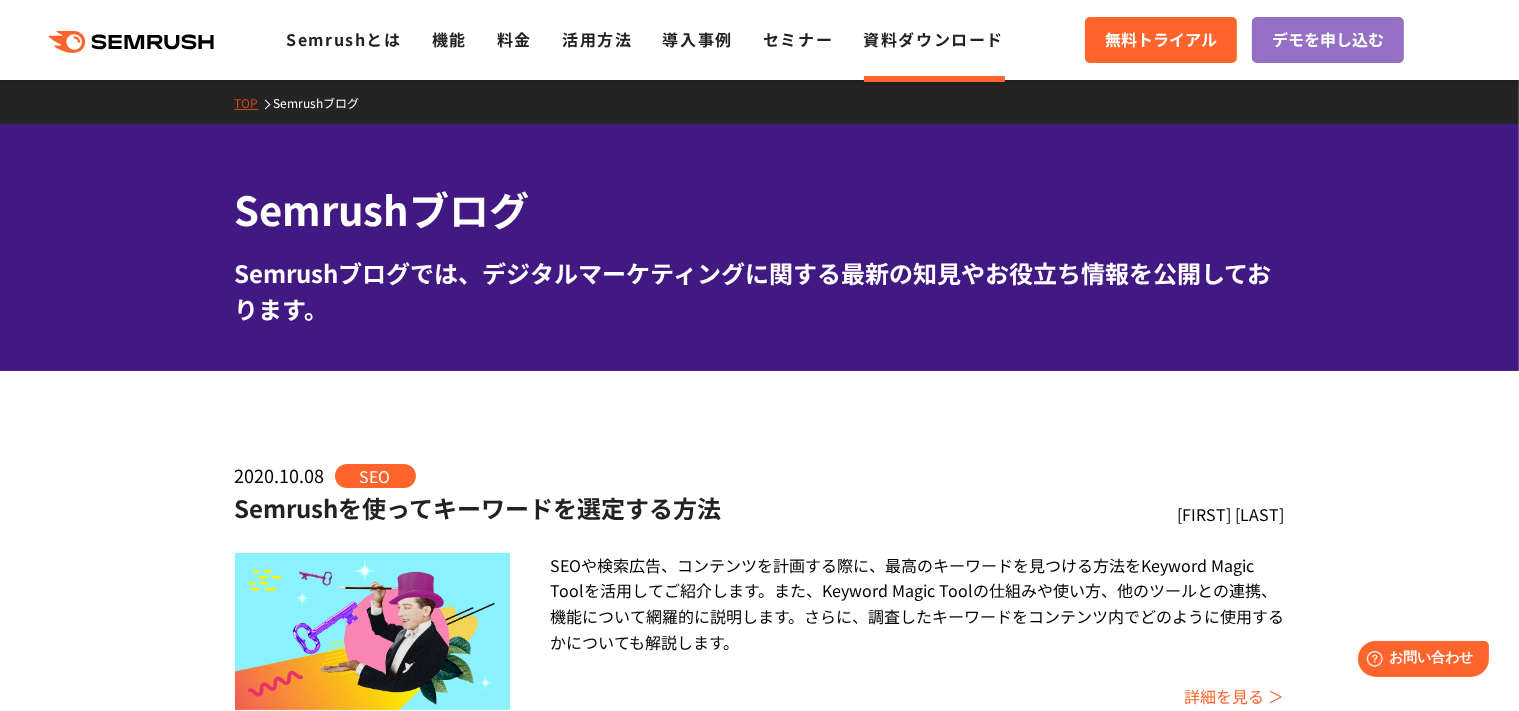 click on ".cls {fill: #FF642D;}" 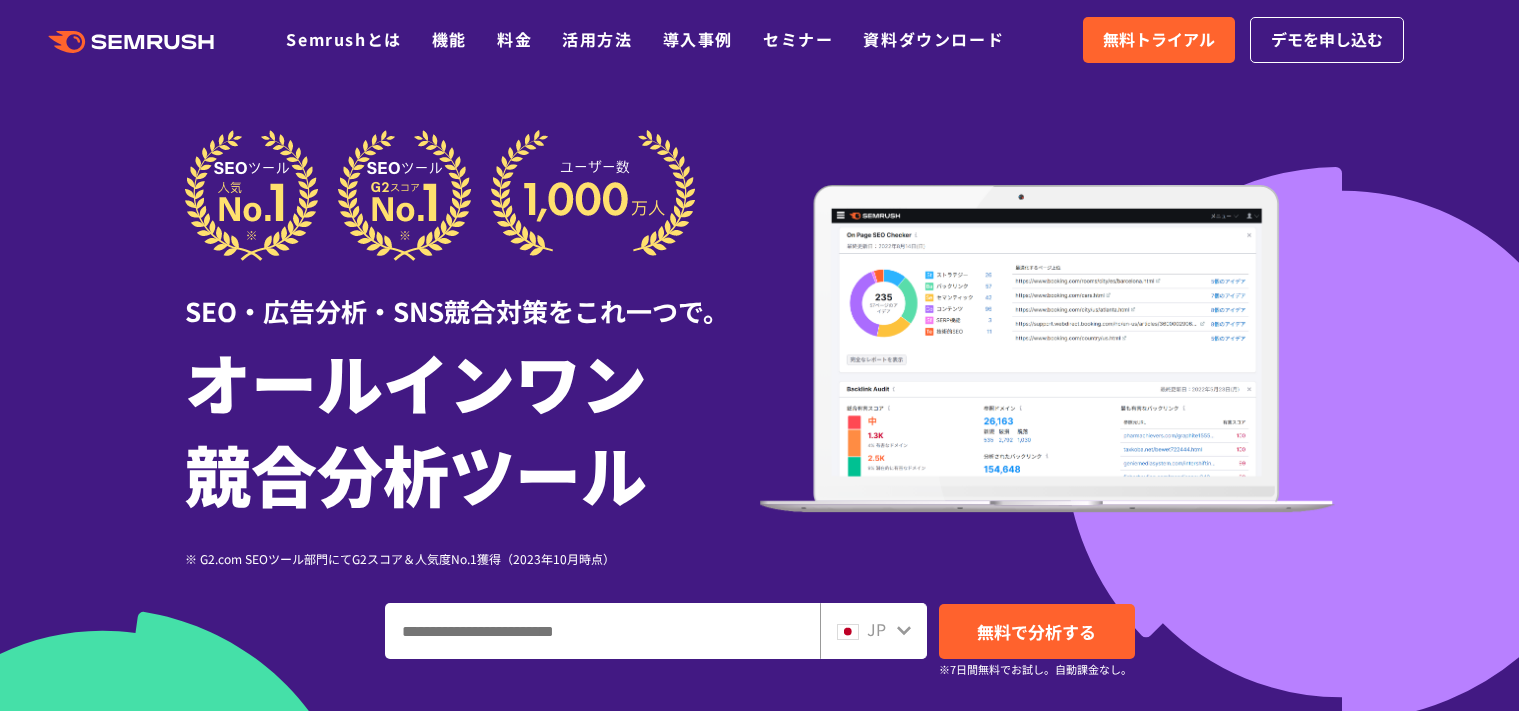 scroll, scrollTop: 0, scrollLeft: 0, axis: both 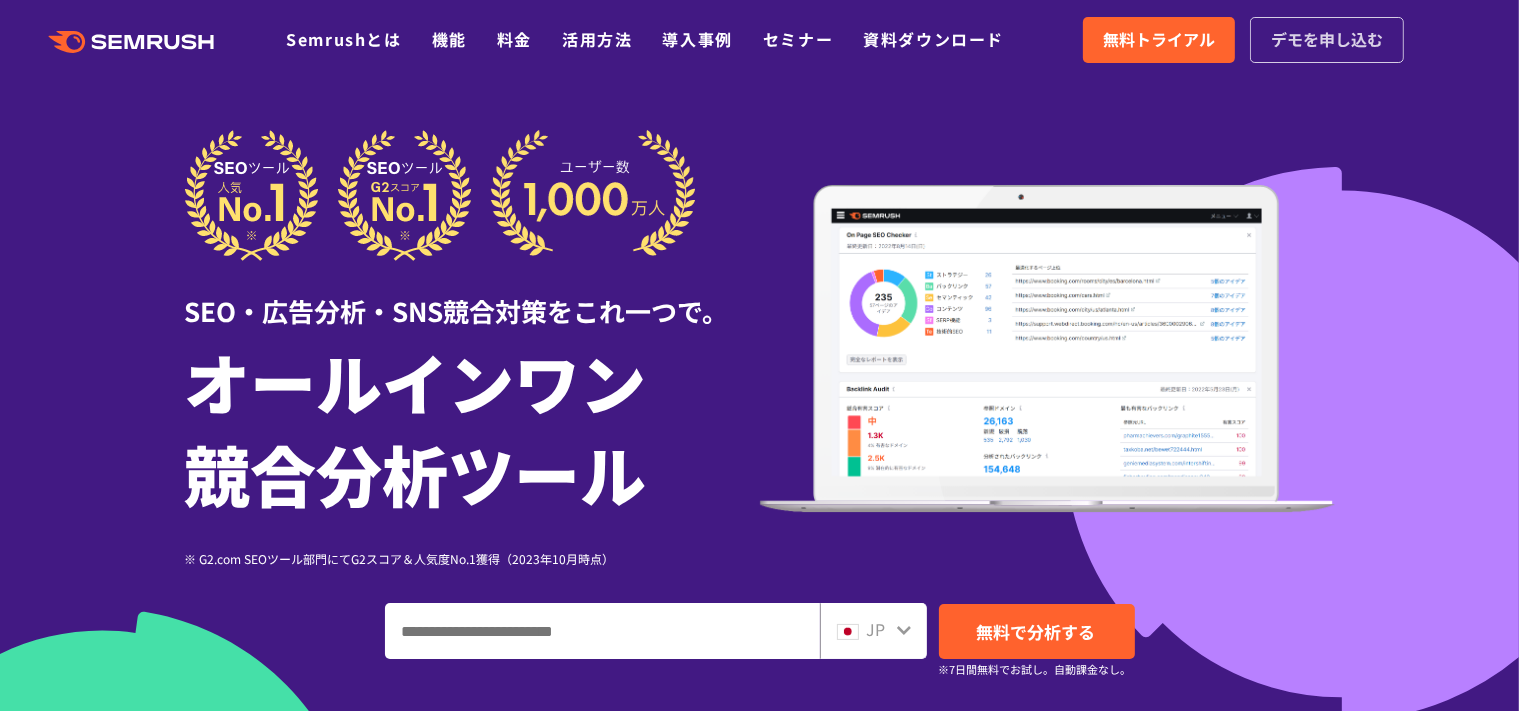 click on "デモを申し込む" at bounding box center (1327, 40) 